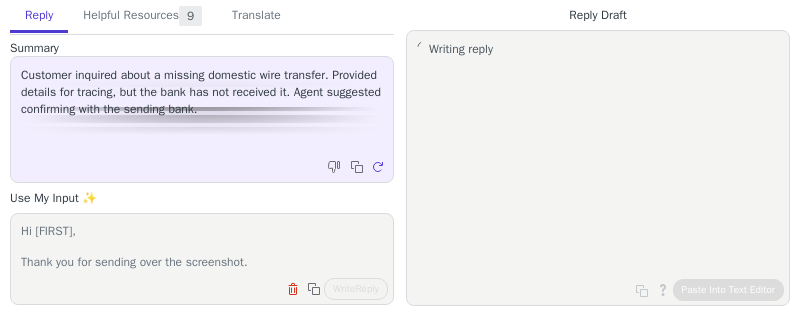 scroll, scrollTop: 0, scrollLeft: 0, axis: both 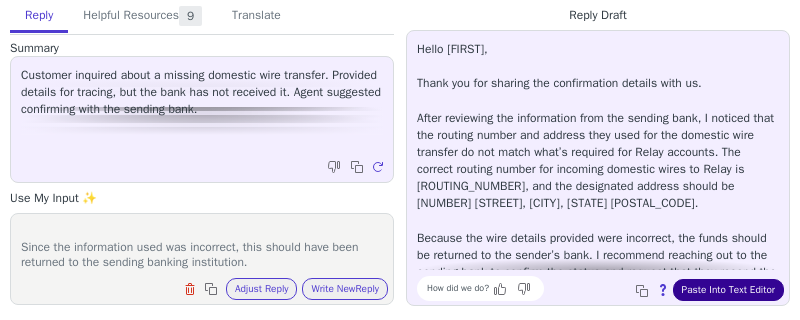 click on "Paste Into Text Editor" at bounding box center [728, 290] 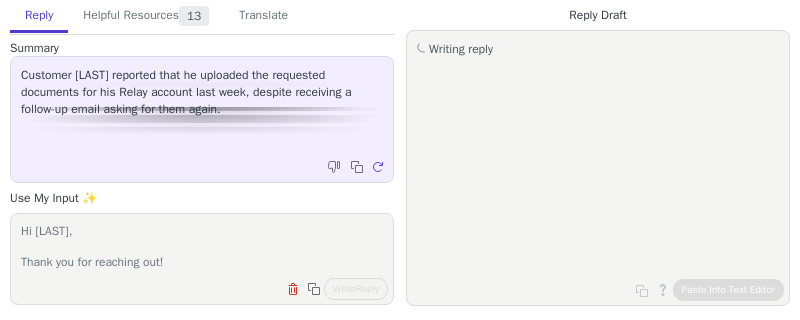 scroll, scrollTop: 0, scrollLeft: 0, axis: both 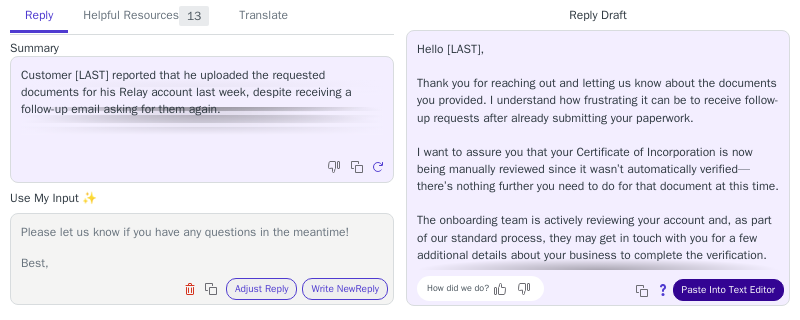 click on "Paste Into Text Editor" at bounding box center [728, 290] 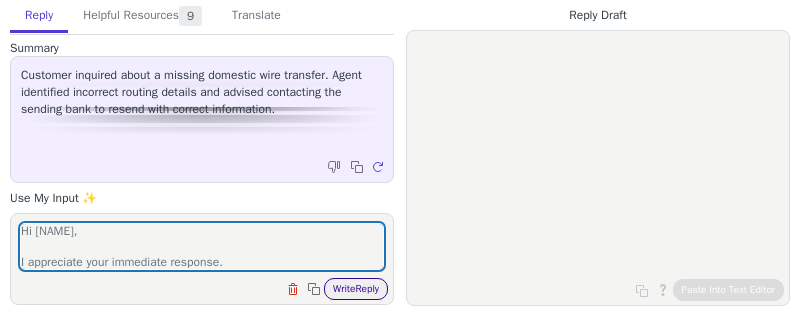 scroll, scrollTop: 0, scrollLeft: 0, axis: both 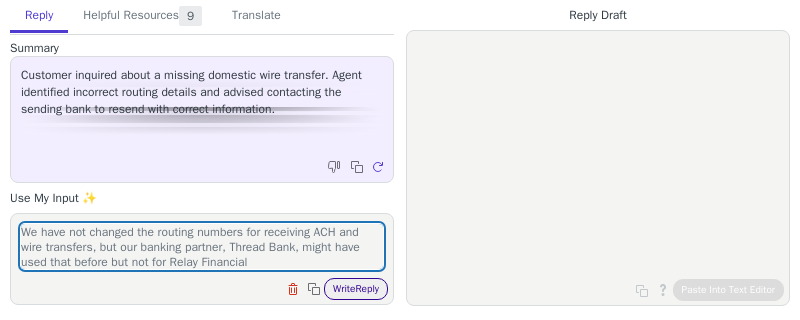 type on "Hi [NAME],
I appreciate your immediate response.
We have not changed the routing numbers for receiving ACH and wire transfers, but our banking partner, Thread Bank, might have used that before but not for Relay Financial" 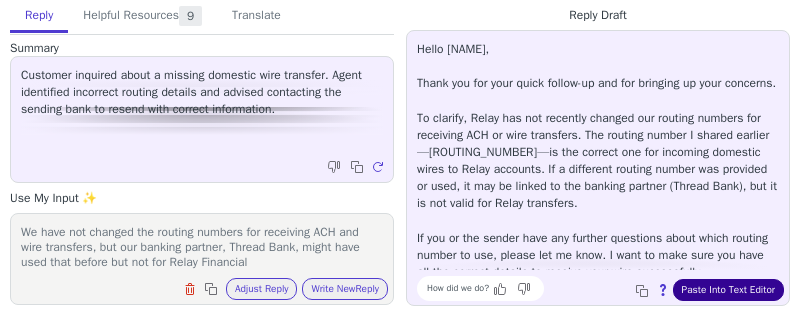 click on "Paste Into Text Editor" at bounding box center [728, 290] 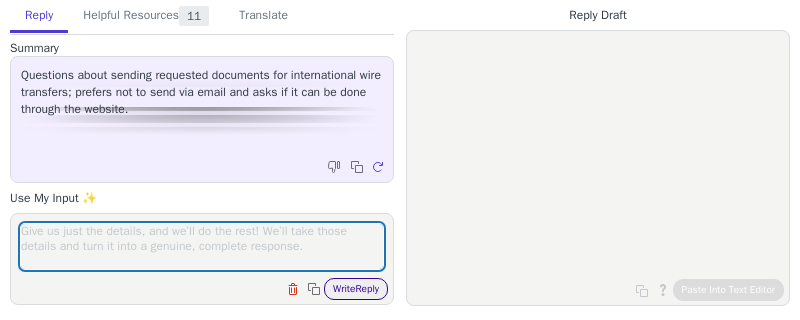 scroll, scrollTop: 0, scrollLeft: 0, axis: both 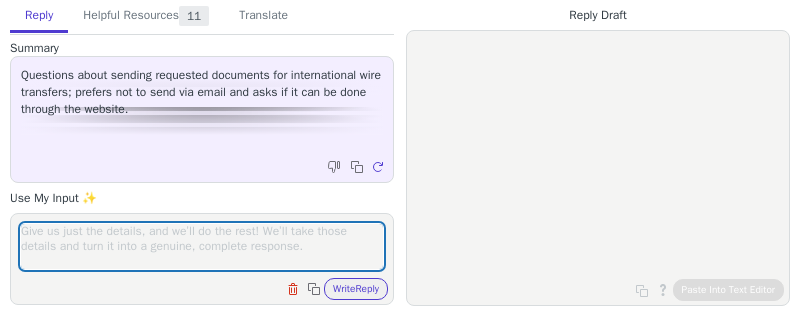 click at bounding box center (202, 246) 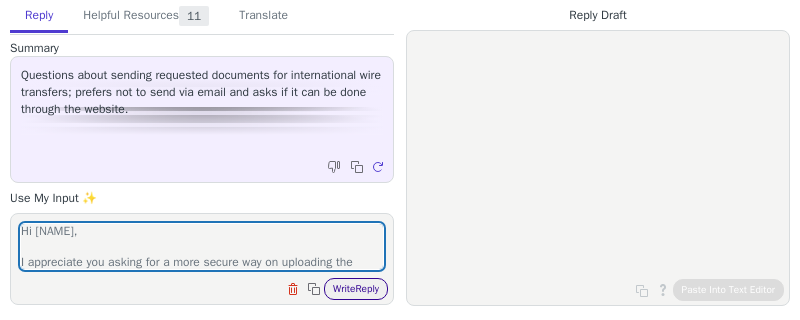 scroll, scrollTop: 138, scrollLeft: 0, axis: vertical 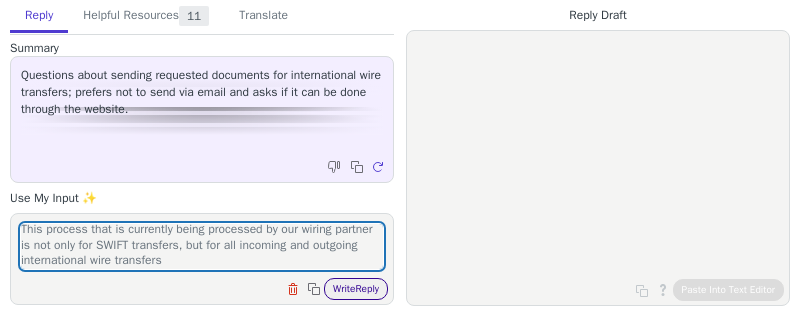 type on "Hi [NAME],
I appreciate you asking for a more secure way on uploading the documents, you can upload these using the secure link below for additional security.
[URL]
This process that is currently being processed by our wiring partner is not only for SWIFT transfers, but for all incoming and outgoing international wire transfers" 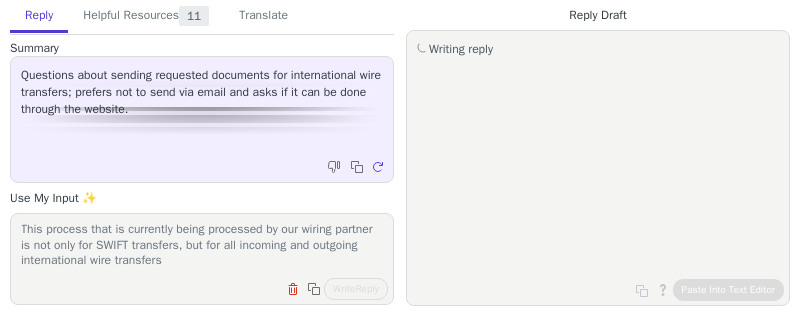 click on "Writing reply" at bounding box center (0, 0) 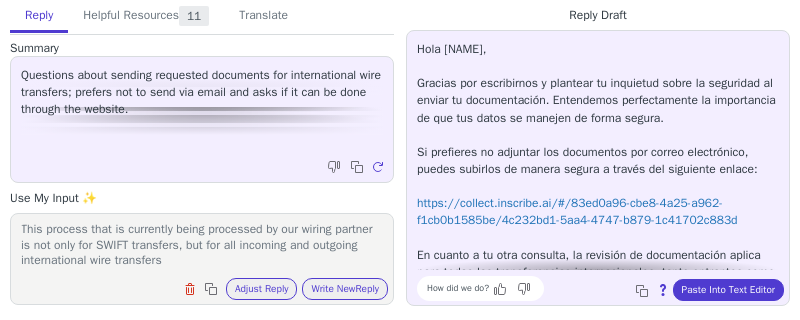 click on "Hola [NAME], Gracias por escribirnos y plantear tu inquietud sobre la seguridad al enviar tu documentación. Entendemos perfectamente la importancia de que tus datos se manejen de forma segura. Si prefieres no adjuntar los documentos por correo electrónico, puedes subirlos de manera segura a través del siguiente enlace: [URL] En cuanto a tu otra consulta, la revisión de documentación aplica para todas las transferencias internacionales, tanto entrantes como salientes, no solo para transferencias a través de SWIFT. Si en algún momento realizas transferencias internacionales, será necesario completar este proceso. Si tienes alguna otra pregunta o necesitas más información, no dudes en decírnoslo. Estamos aquí para ayudarte." at bounding box center (598, 212) 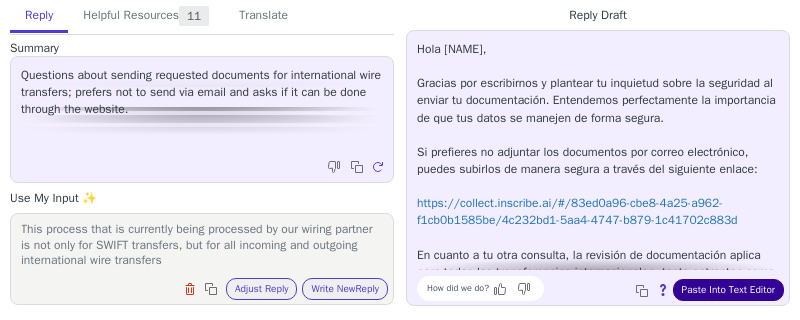 click on "Paste Into Text Editor" at bounding box center (728, 290) 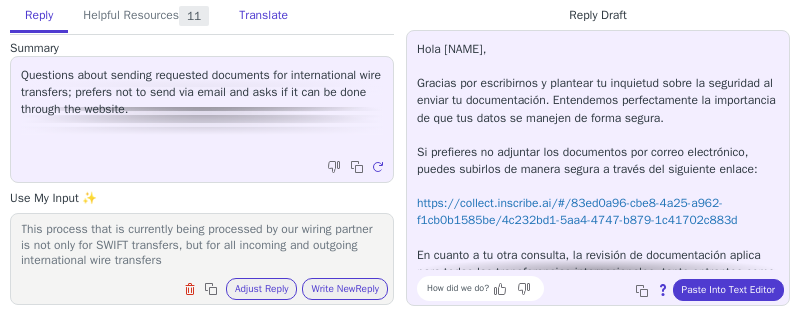 click on "Translate" at bounding box center (263, 16) 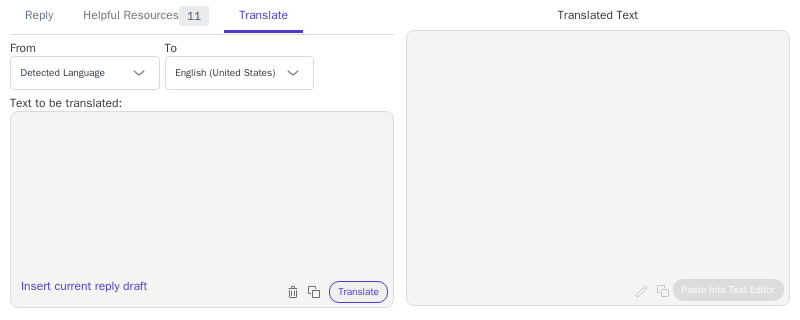 click at bounding box center [202, 197] 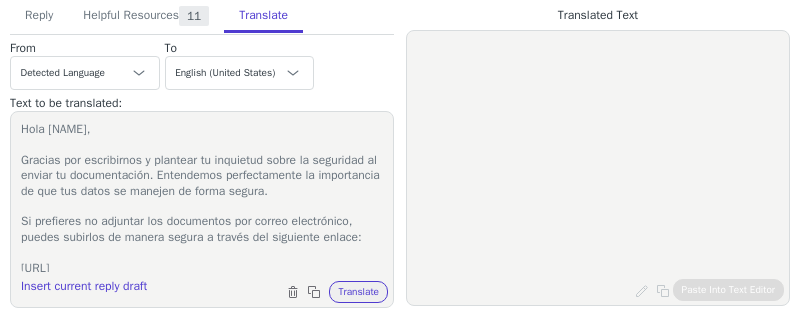 scroll, scrollTop: 187, scrollLeft: 0, axis: vertical 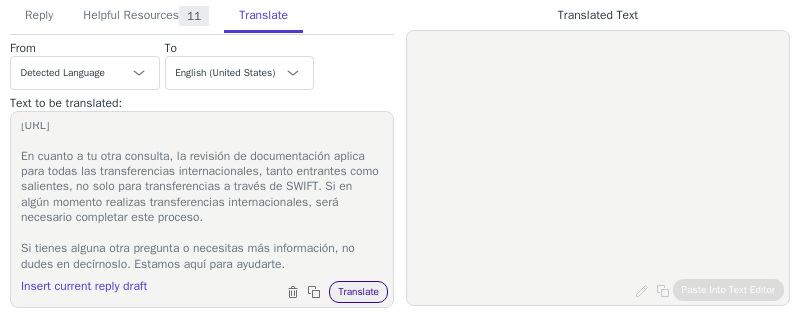 type on "Hola [NAME],
Gracias por escribirnos y plantear tu inquietud sobre la seguridad al enviar tu documentación. Entendemos perfectamente la importancia de que tus datos se manejen de forma segura.
Si prefieres no adjuntar los documentos por correo electrónico, puedes subirlos de manera segura a través del siguiente enlace:
[URL]
En cuanto a tu otra consulta, la revisión de documentación aplica para todas las transferencias internacionales, tanto entrantes como salientes, no solo para transferencias a través de SWIFT. Si en algún momento realizas transferencias internacionales, será necesario completar este proceso.
Si tienes alguna otra pregunta o necesitas más información, no dudes en decírnoslo. Estamos aquí para ayudarte." 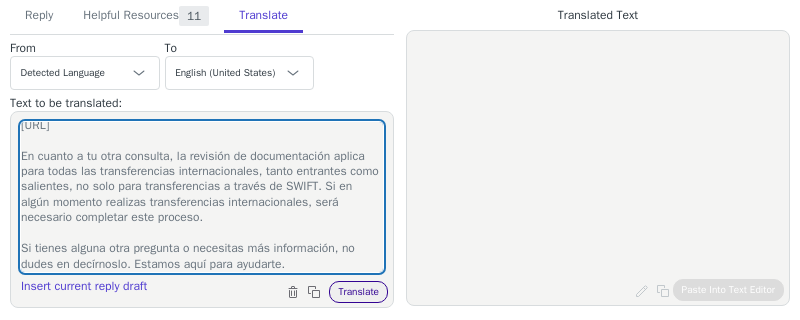 click on "Translate" at bounding box center (358, 292) 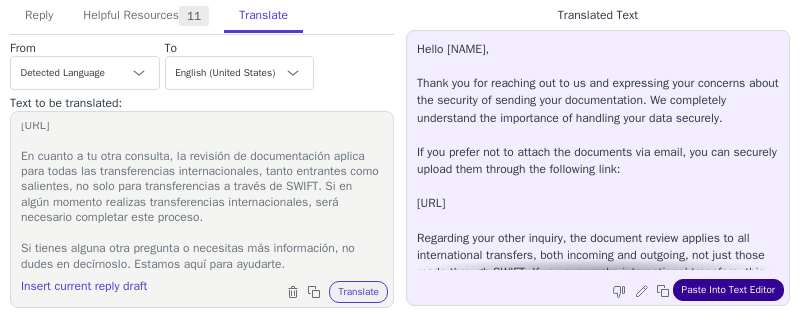 click on "Paste Into Text Editor" at bounding box center (728, 290) 